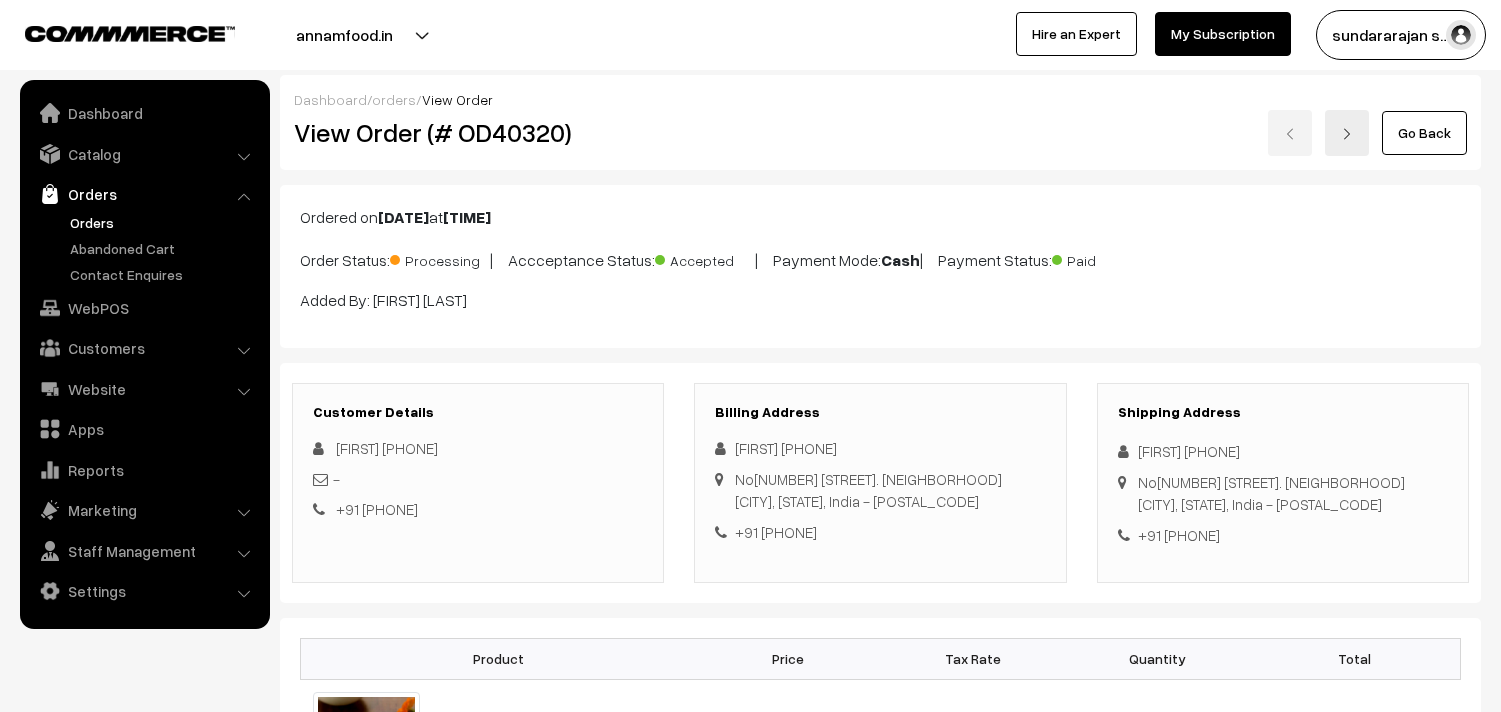 scroll, scrollTop: 888, scrollLeft: 0, axis: vertical 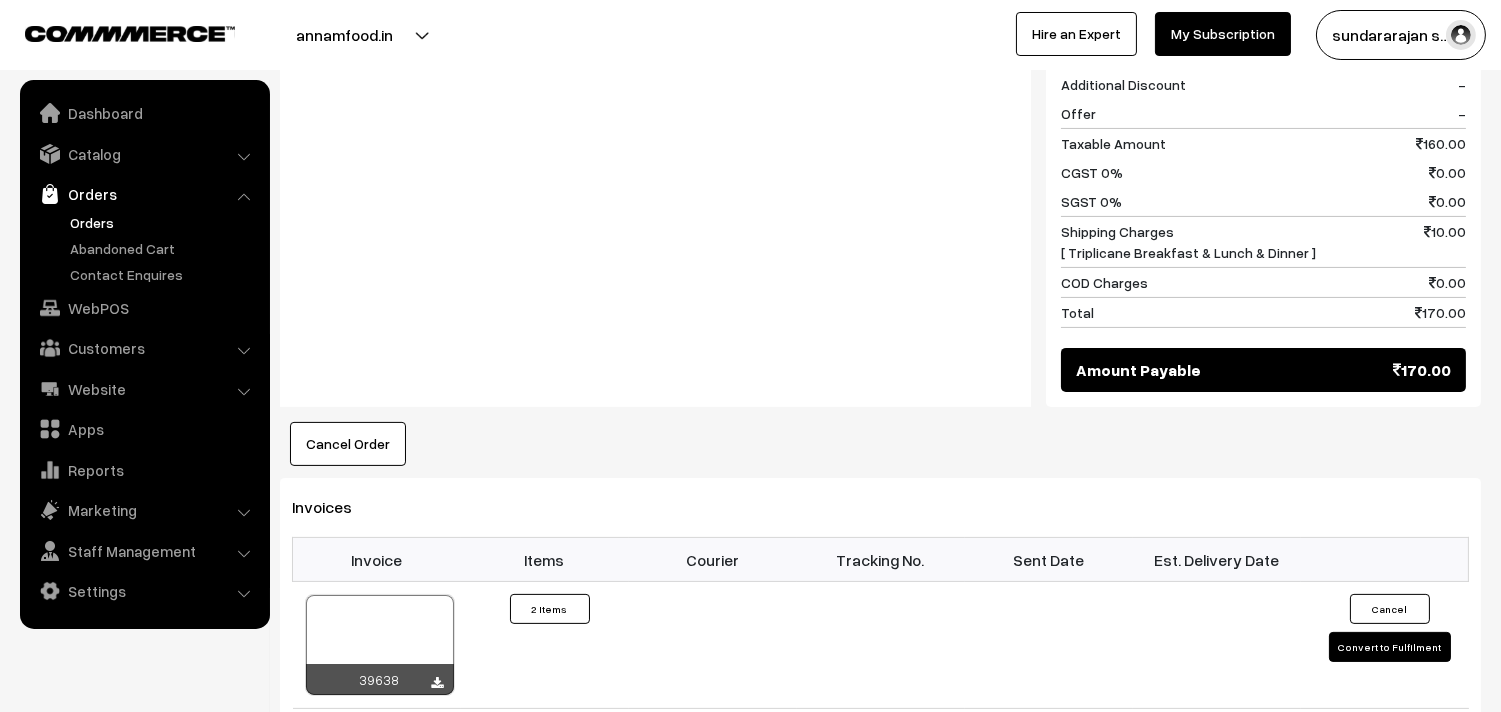 click on "Orders" at bounding box center (164, 222) 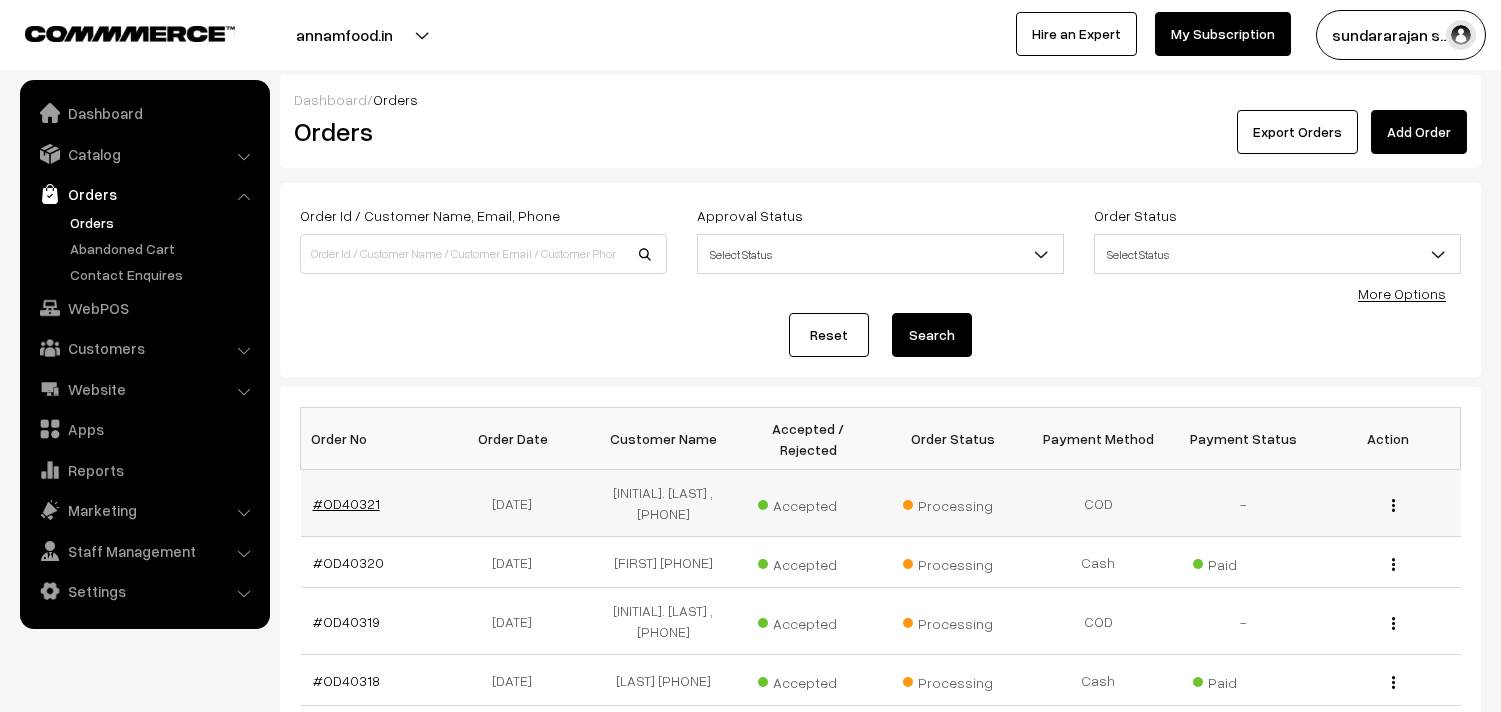 scroll, scrollTop: 0, scrollLeft: 0, axis: both 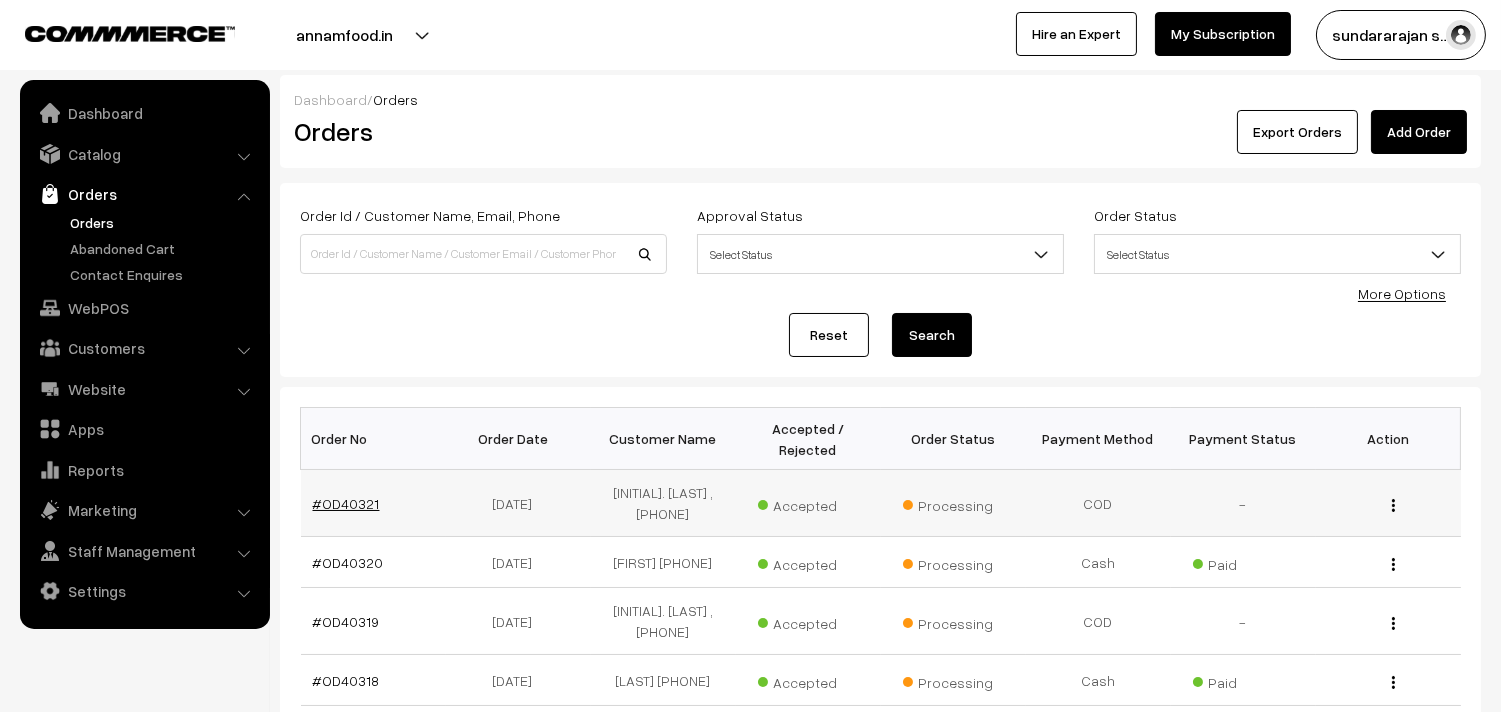 click on "#OD40321" at bounding box center [346, 503] 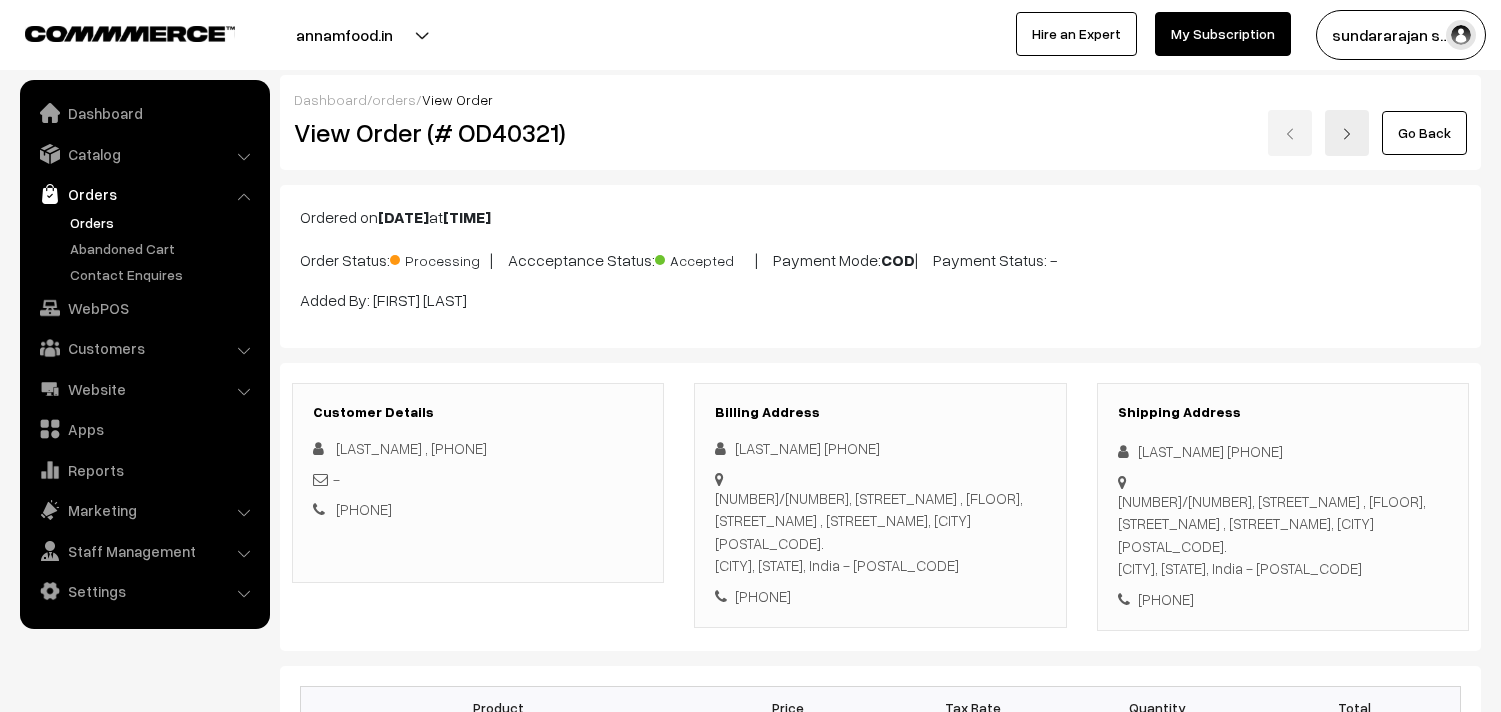 scroll, scrollTop: 1555, scrollLeft: 0, axis: vertical 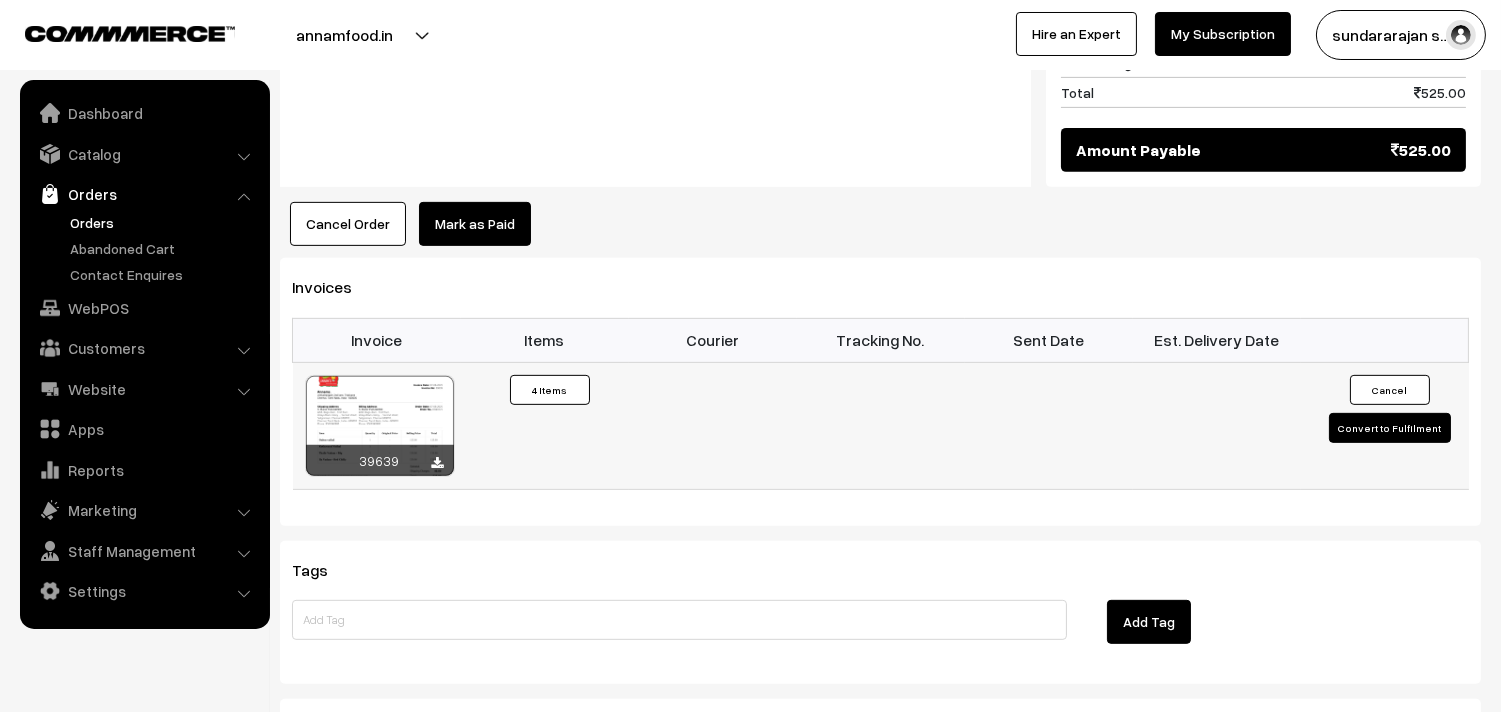 click at bounding box center (380, 426) 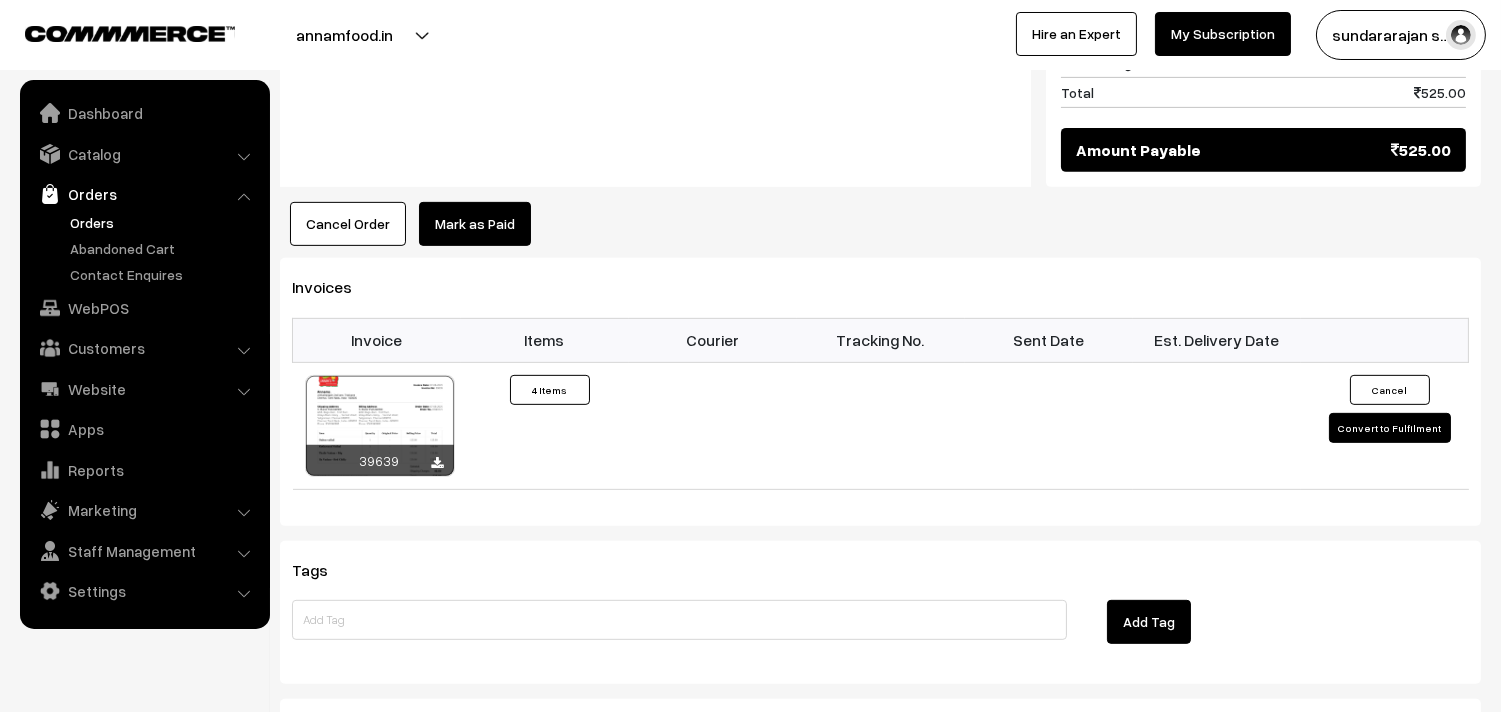 click on "Orders" at bounding box center (164, 222) 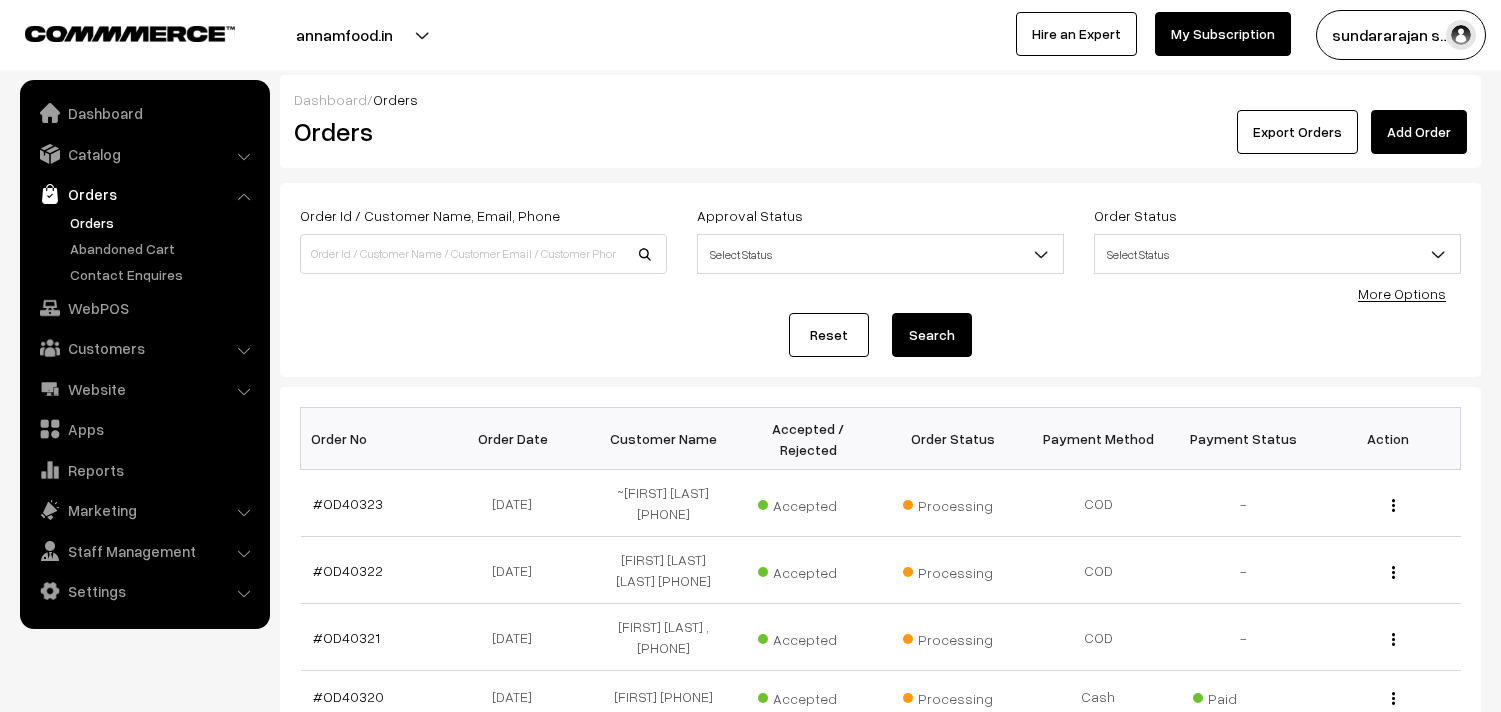 scroll, scrollTop: 0, scrollLeft: 0, axis: both 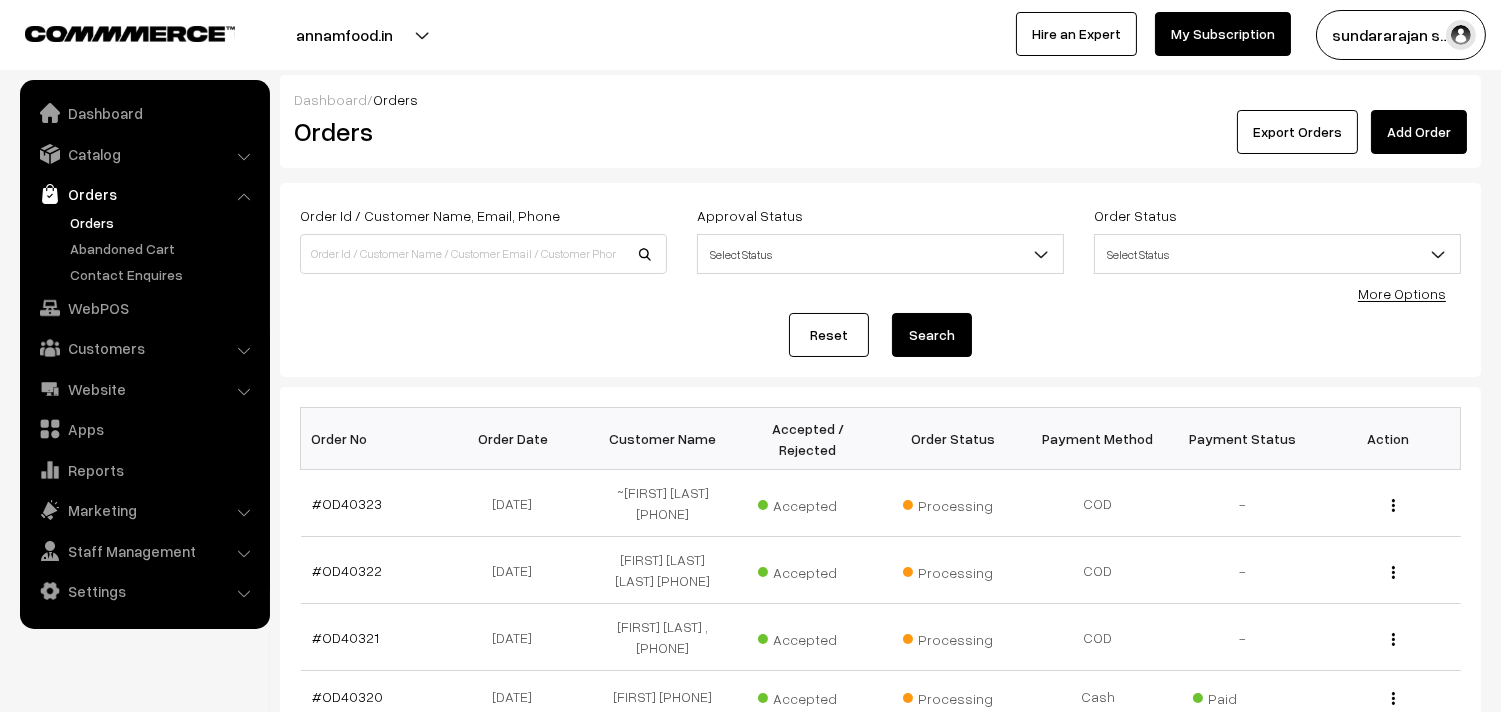 click on "#OD40323" at bounding box center [348, 503] 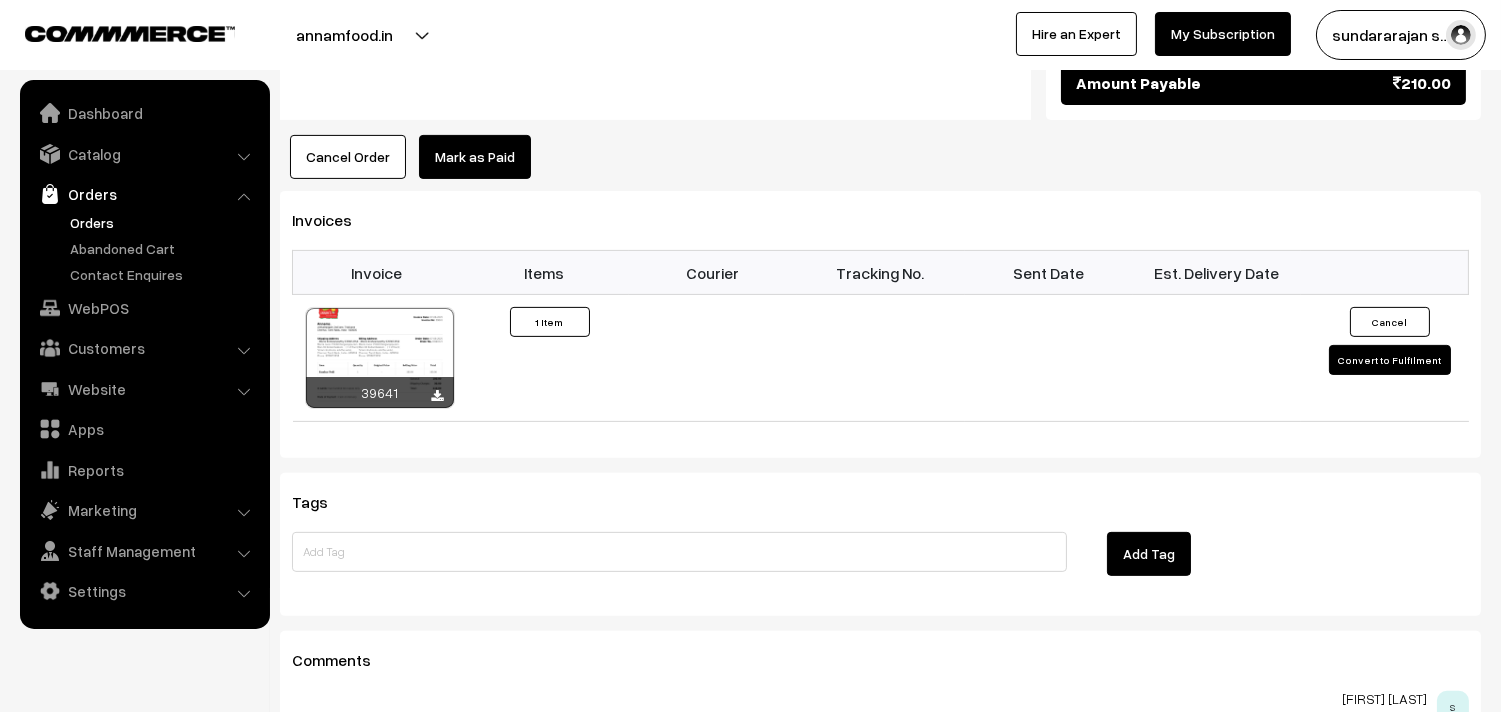 scroll, scrollTop: 1444, scrollLeft: 0, axis: vertical 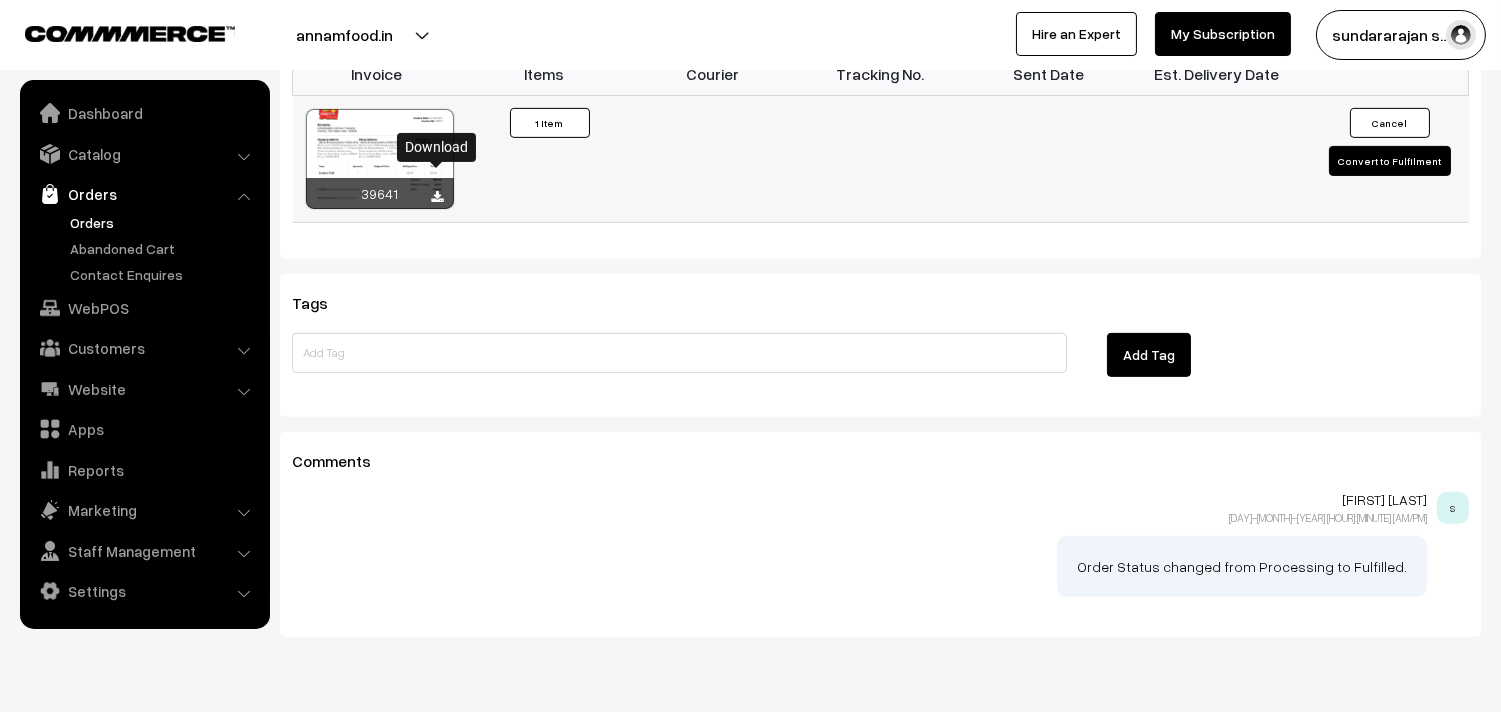 click at bounding box center [438, 197] 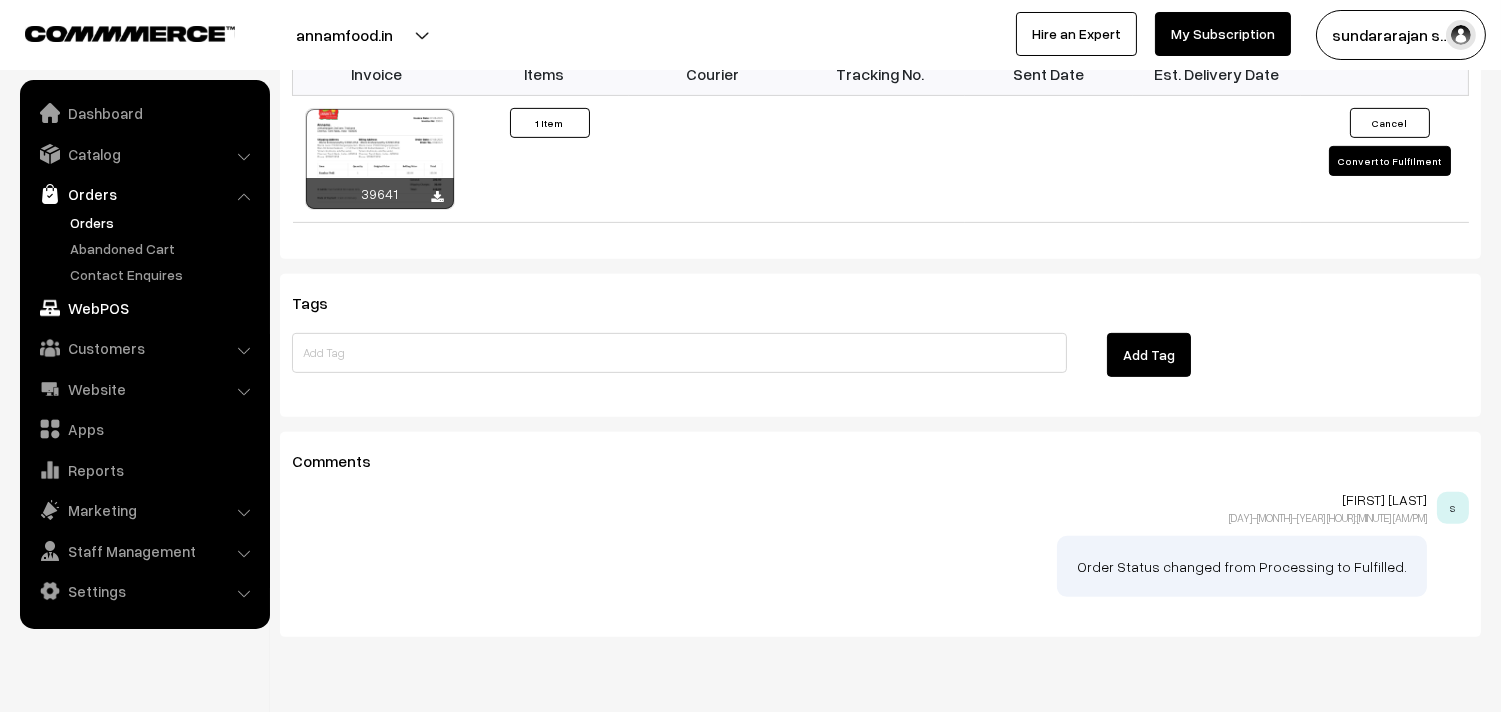 click on "WebPOS" at bounding box center (144, 308) 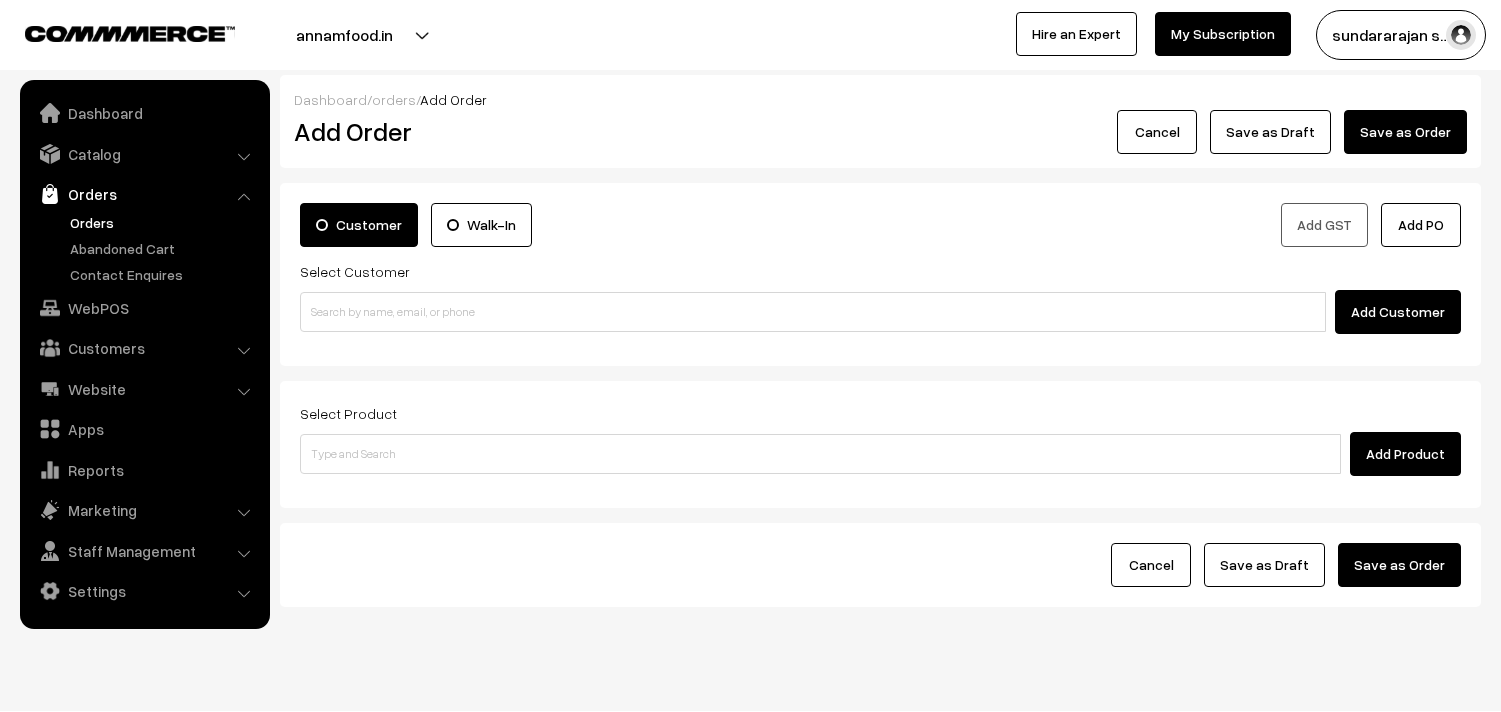 scroll, scrollTop: 0, scrollLeft: 0, axis: both 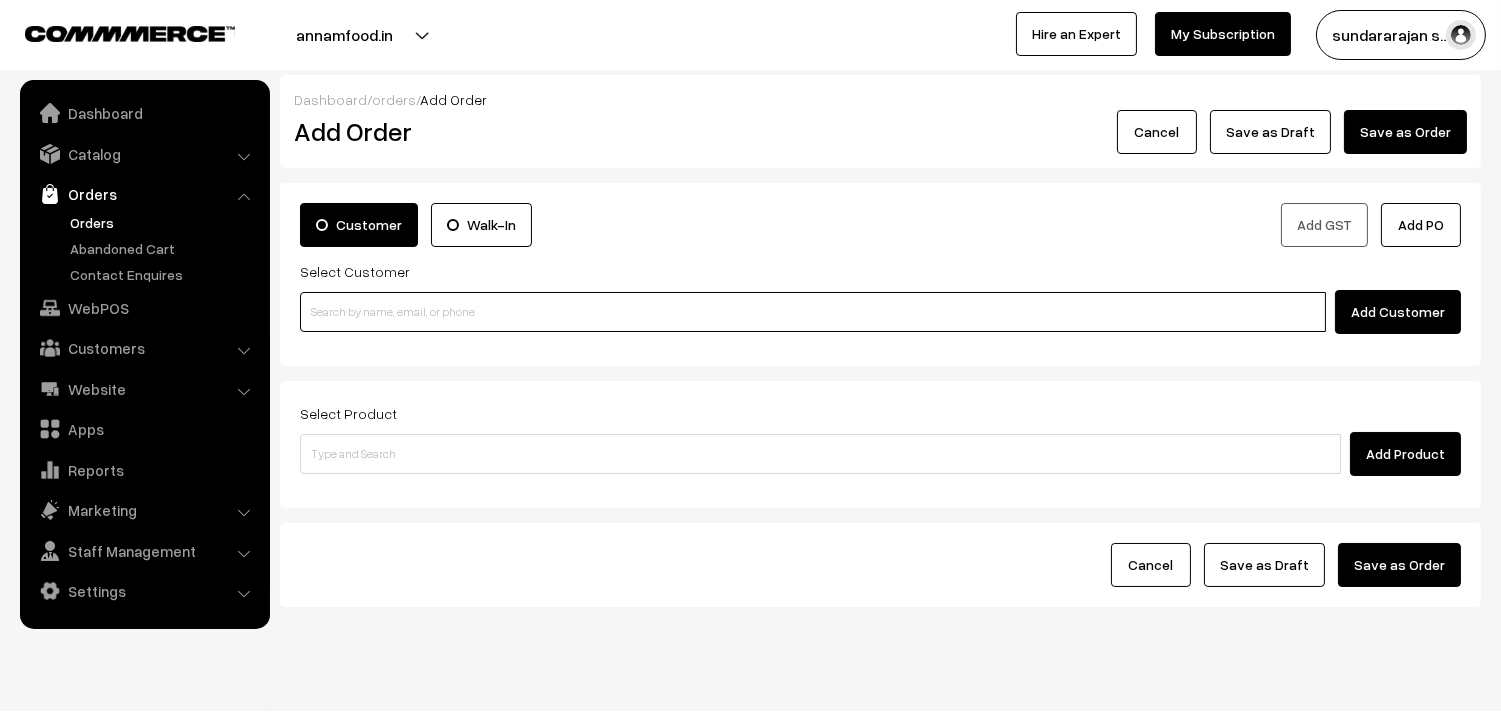 click at bounding box center [813, 312] 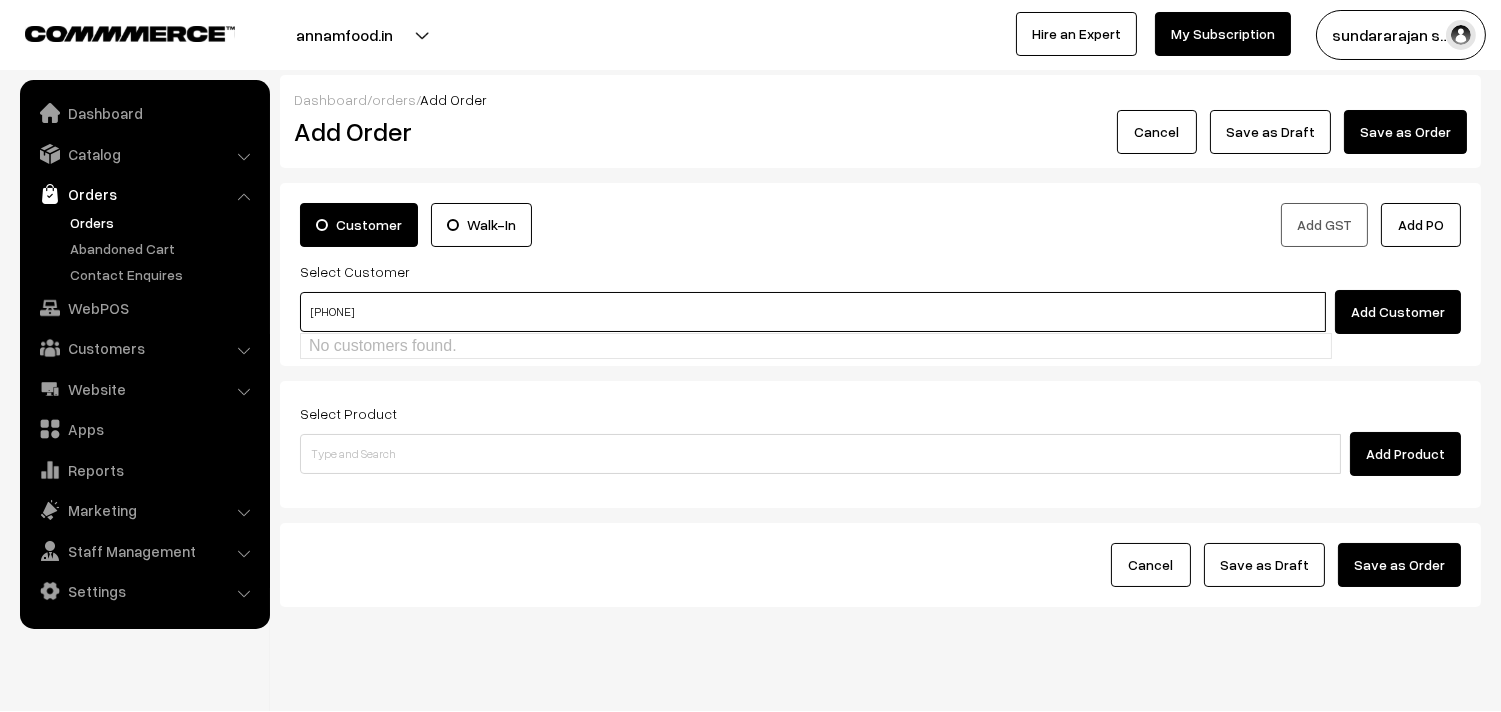 click on "[PHONE]" at bounding box center (813, 312) 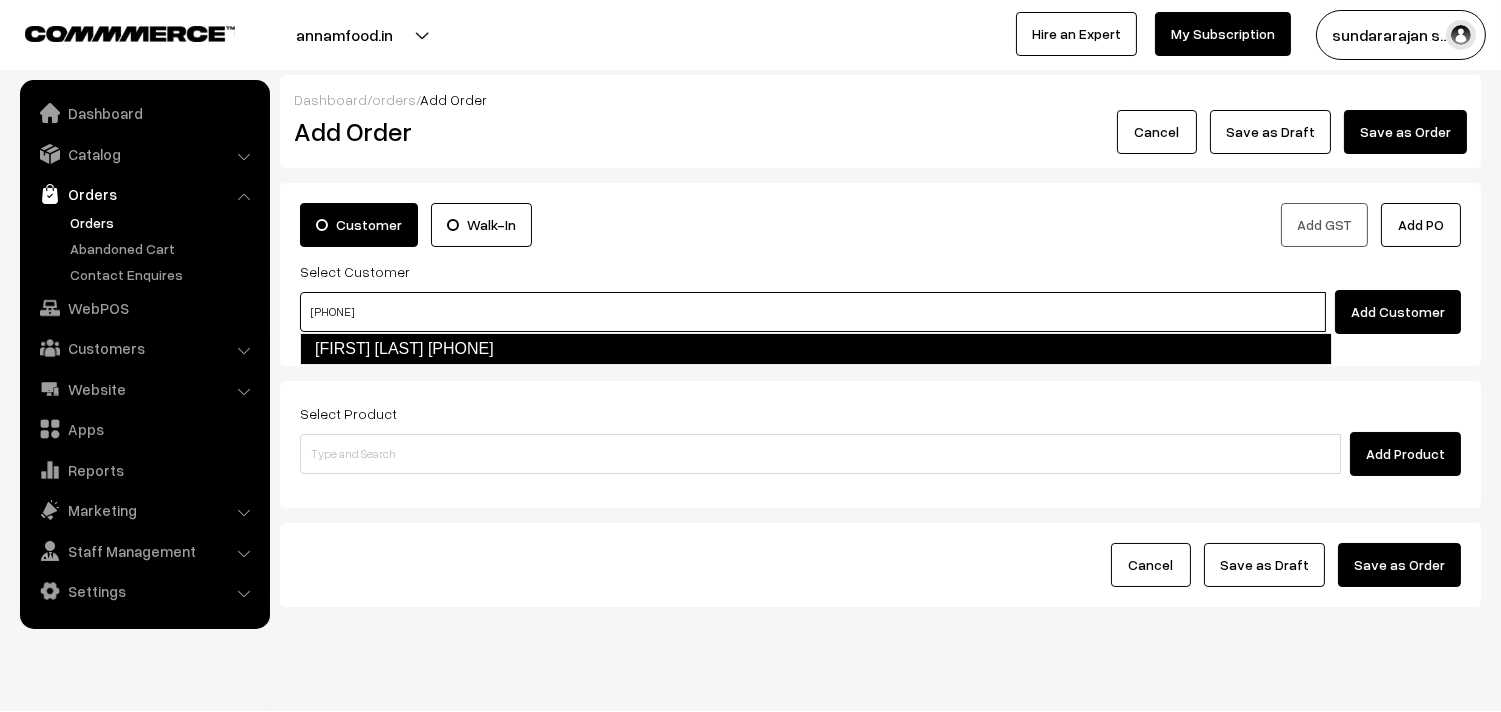 click on "[FIRST] [LAST] [PHONE]" at bounding box center (816, 349) 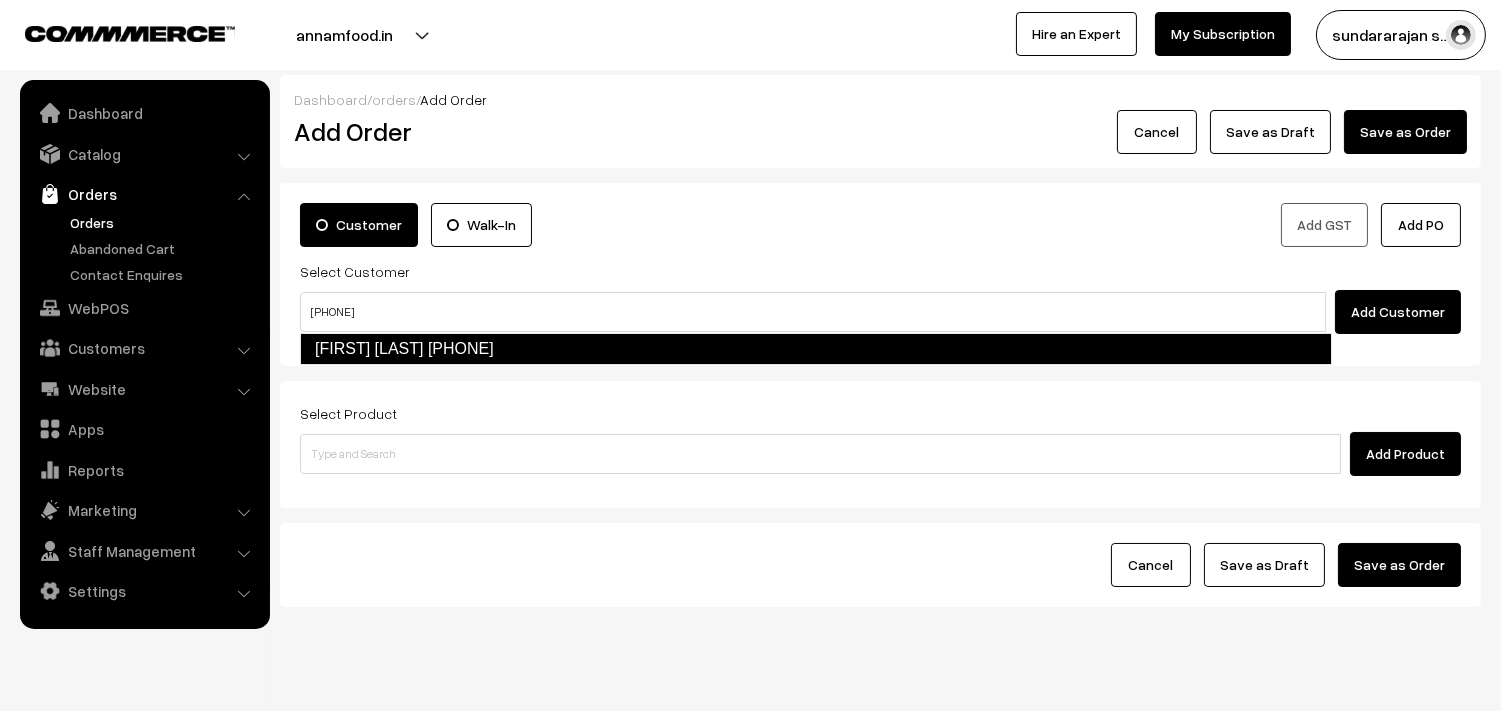 type 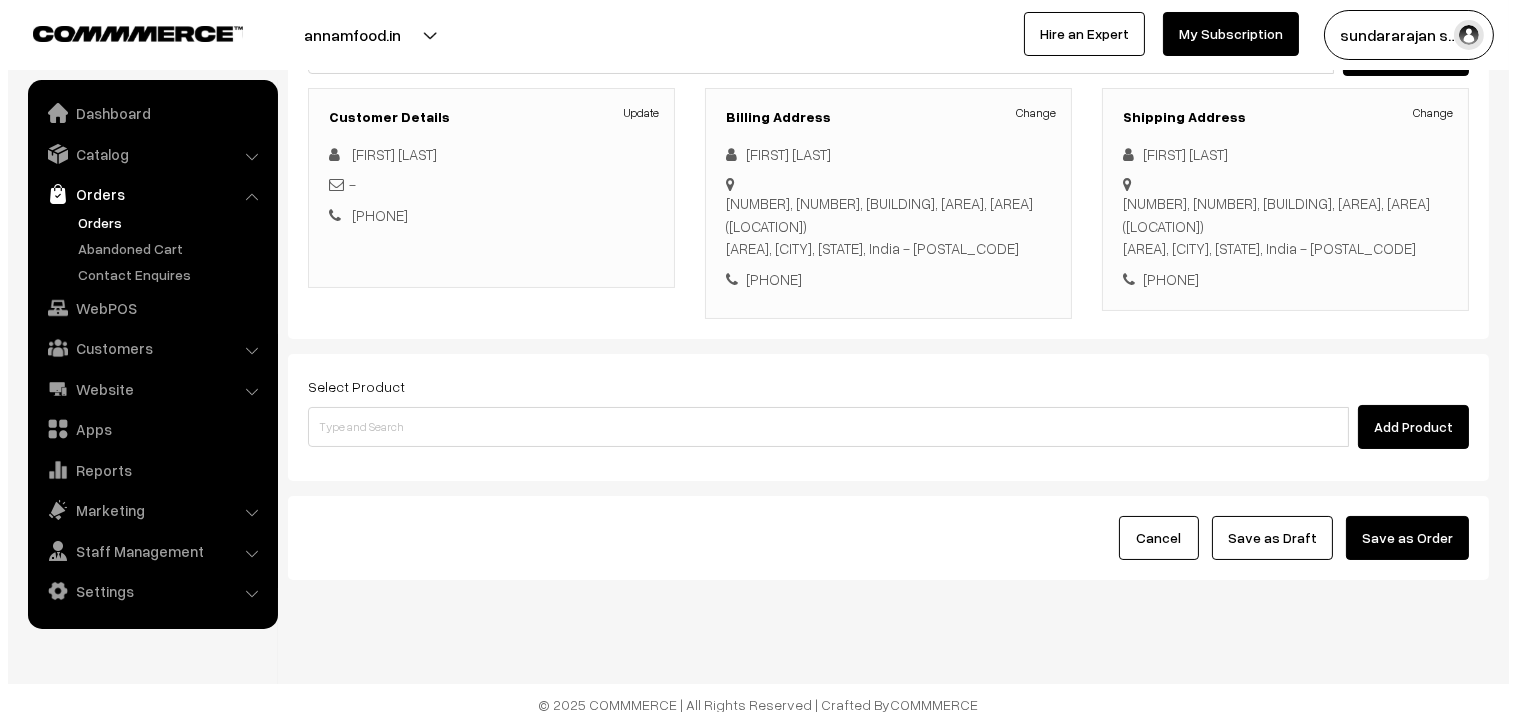 scroll, scrollTop: 272, scrollLeft: 0, axis: vertical 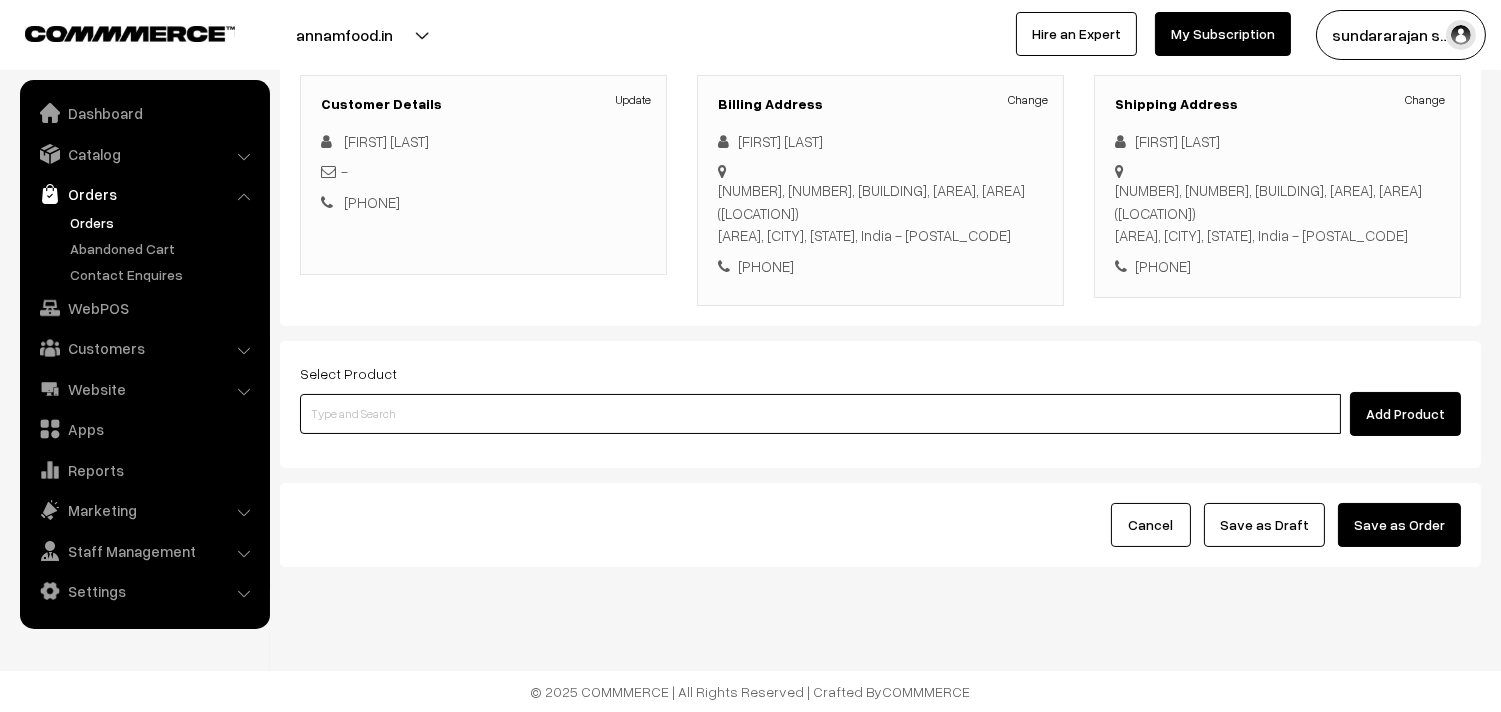 click at bounding box center (820, 414) 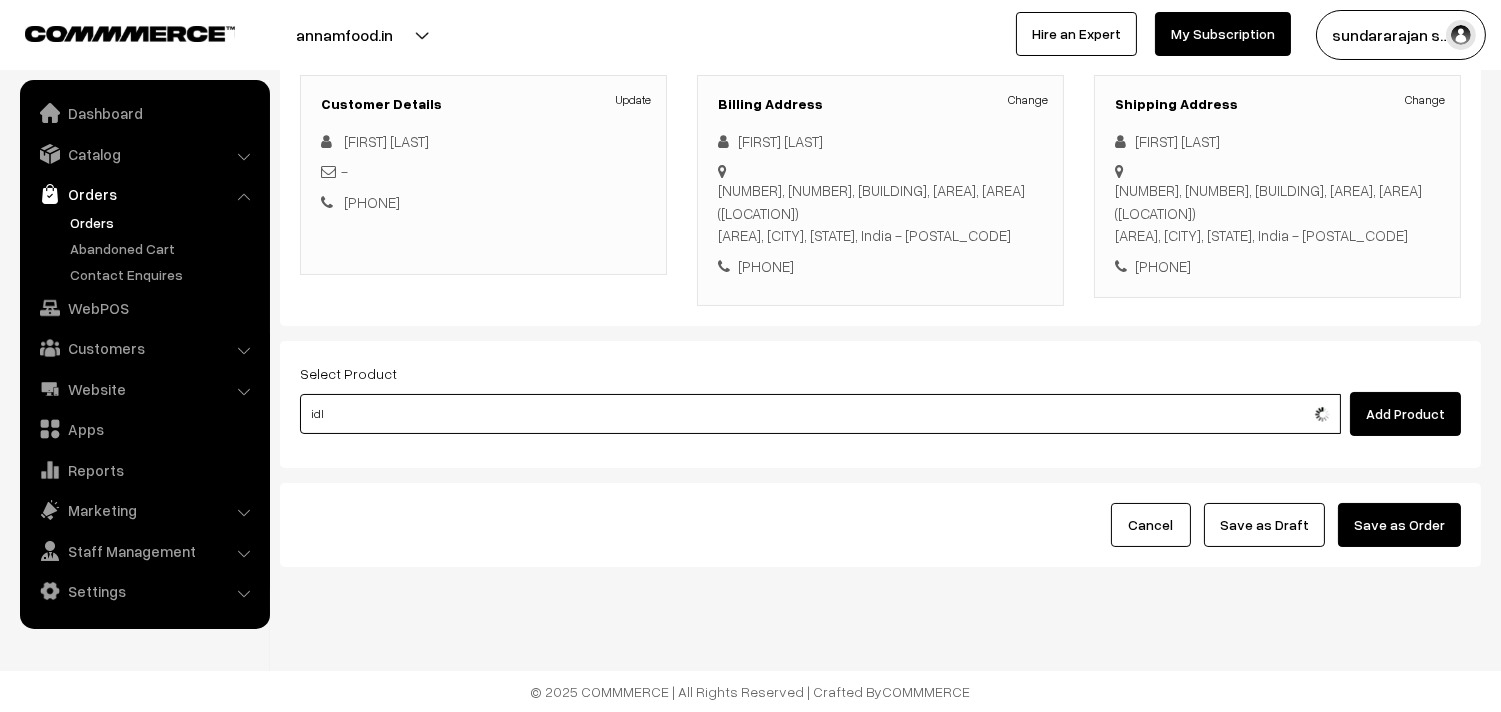 type on "idly" 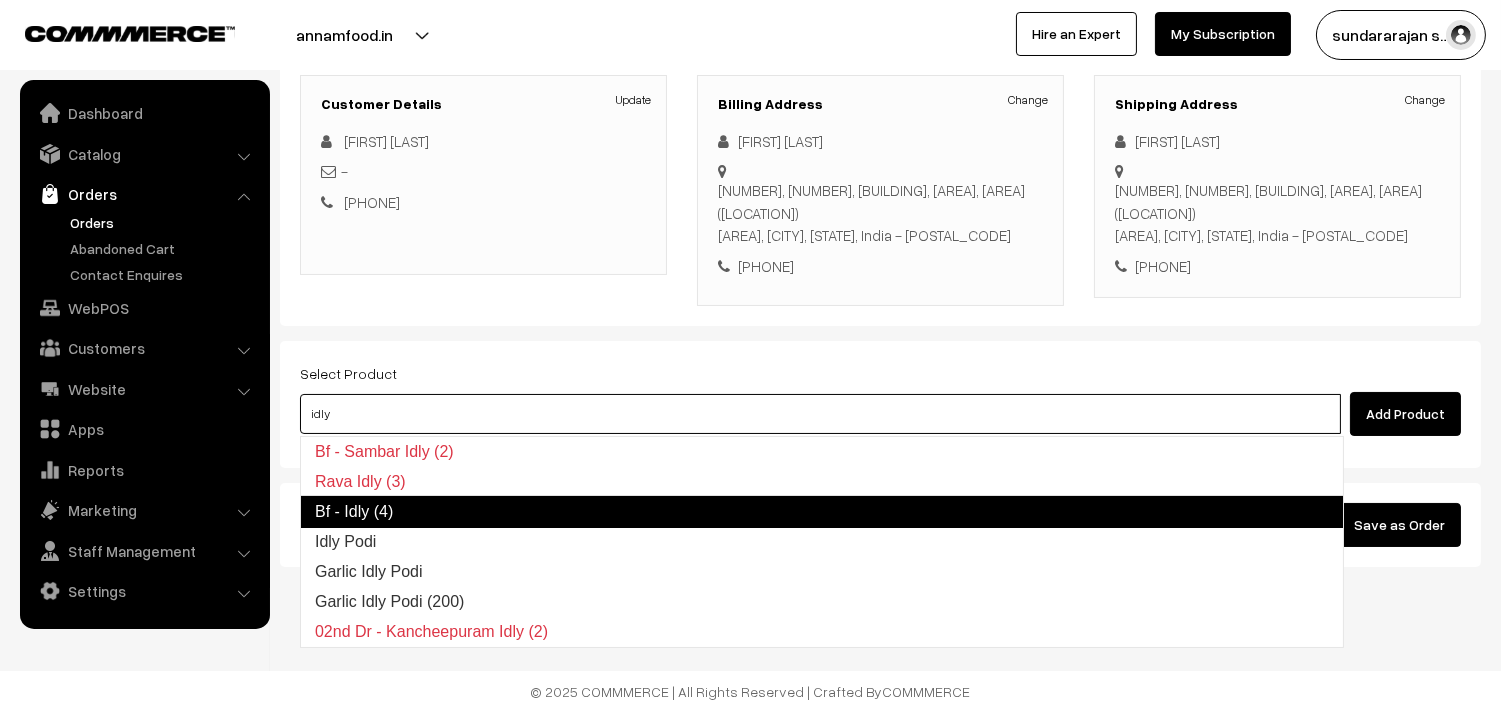 click on "Bf -  Idly (4)" at bounding box center [822, 512] 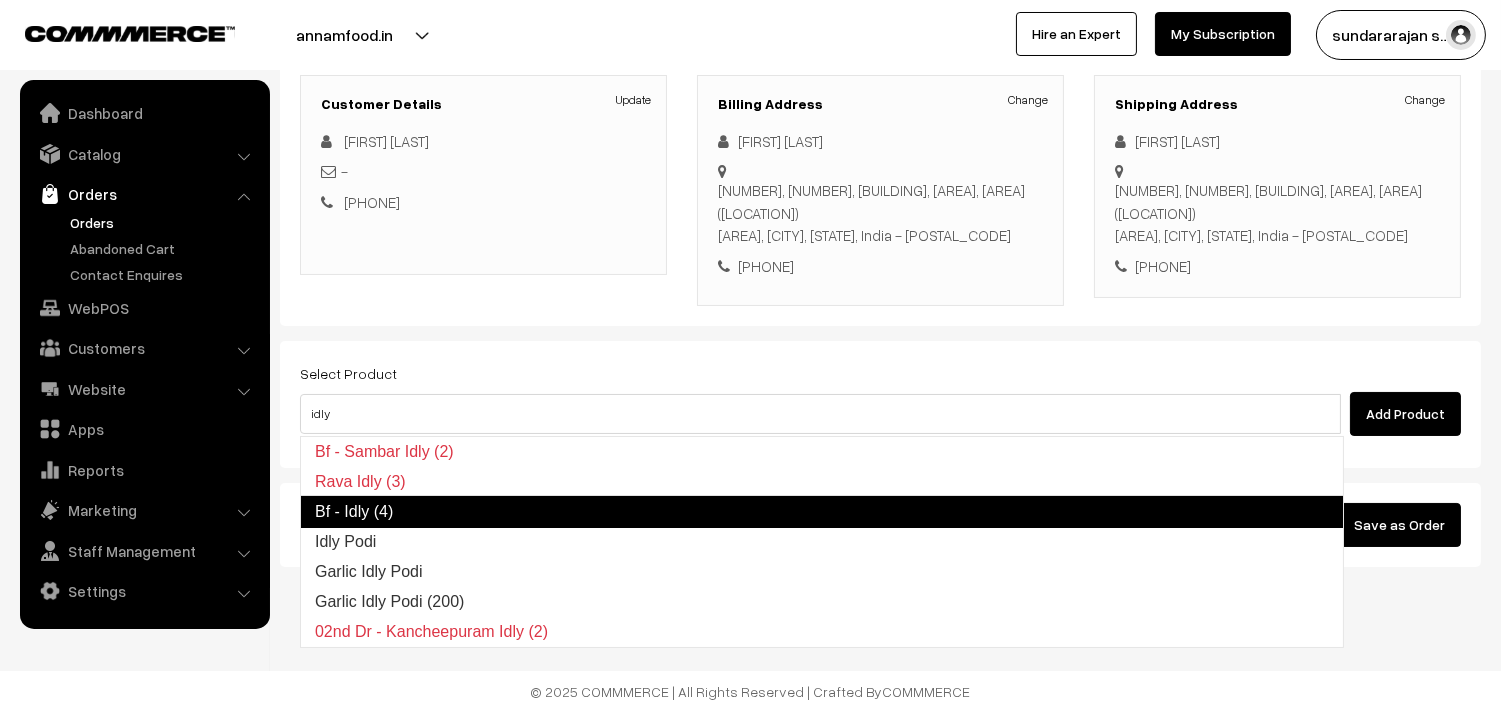 type 